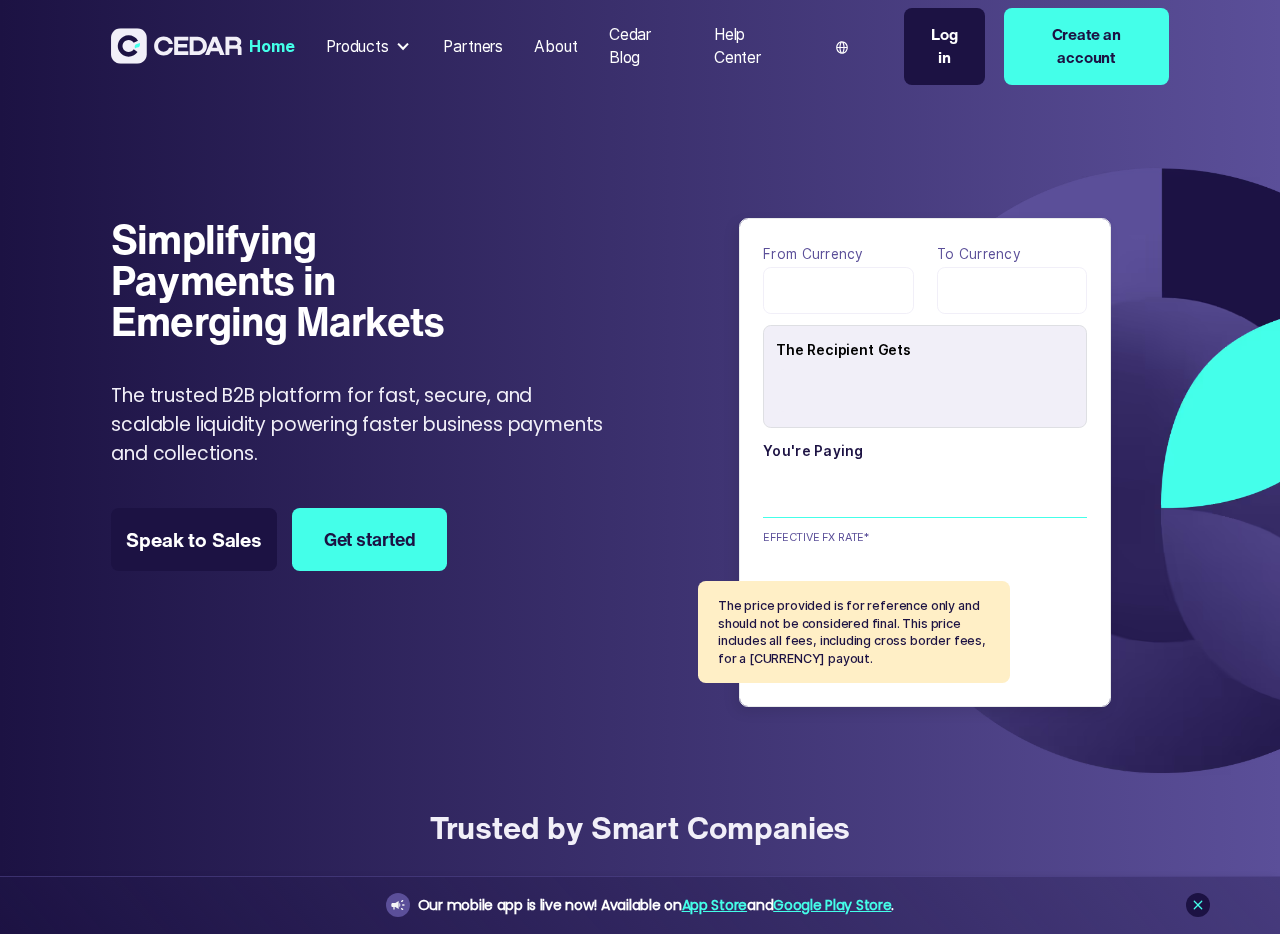 scroll, scrollTop: 0, scrollLeft: 0, axis: both 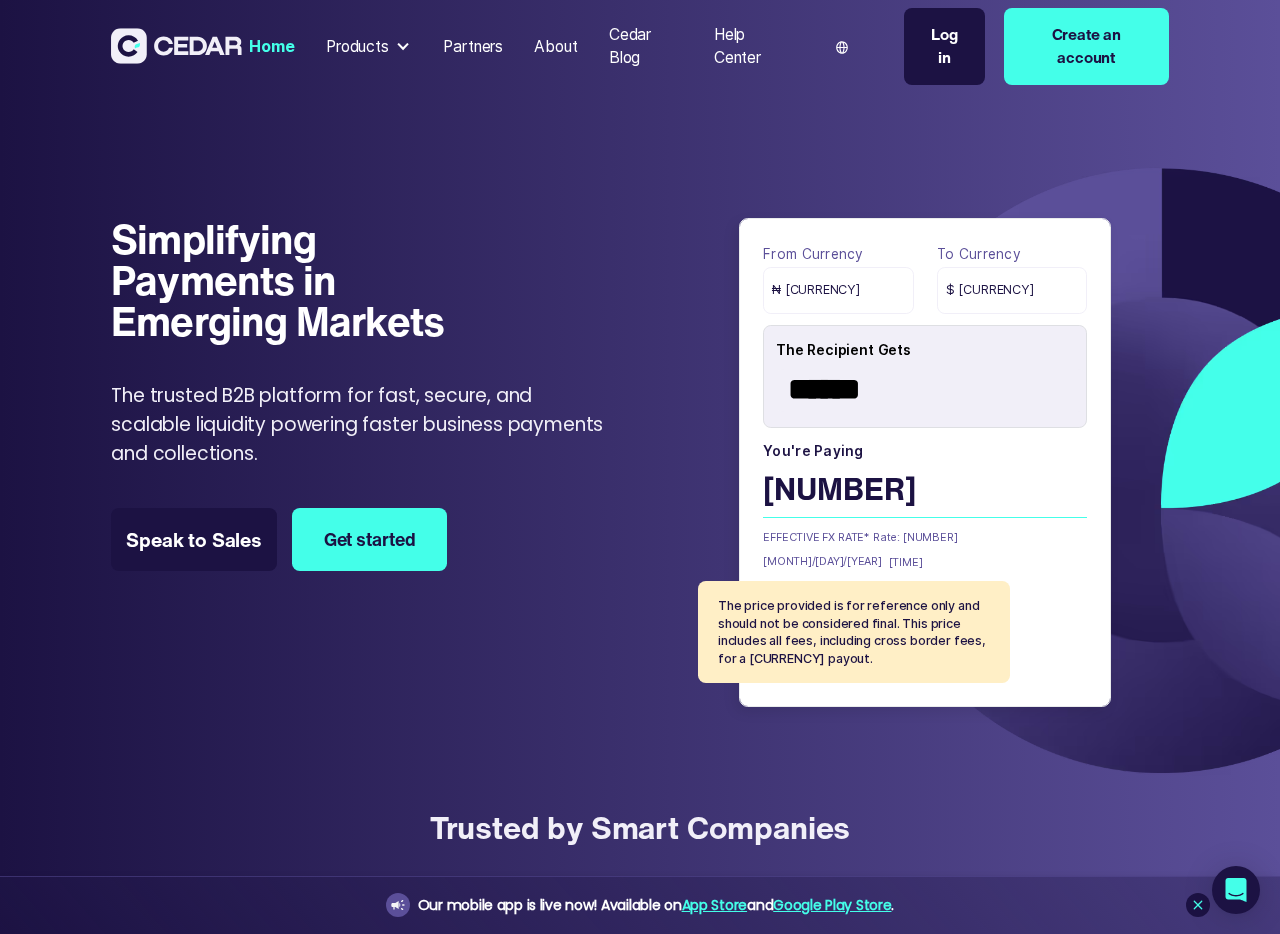 click at bounding box center [403, 47] 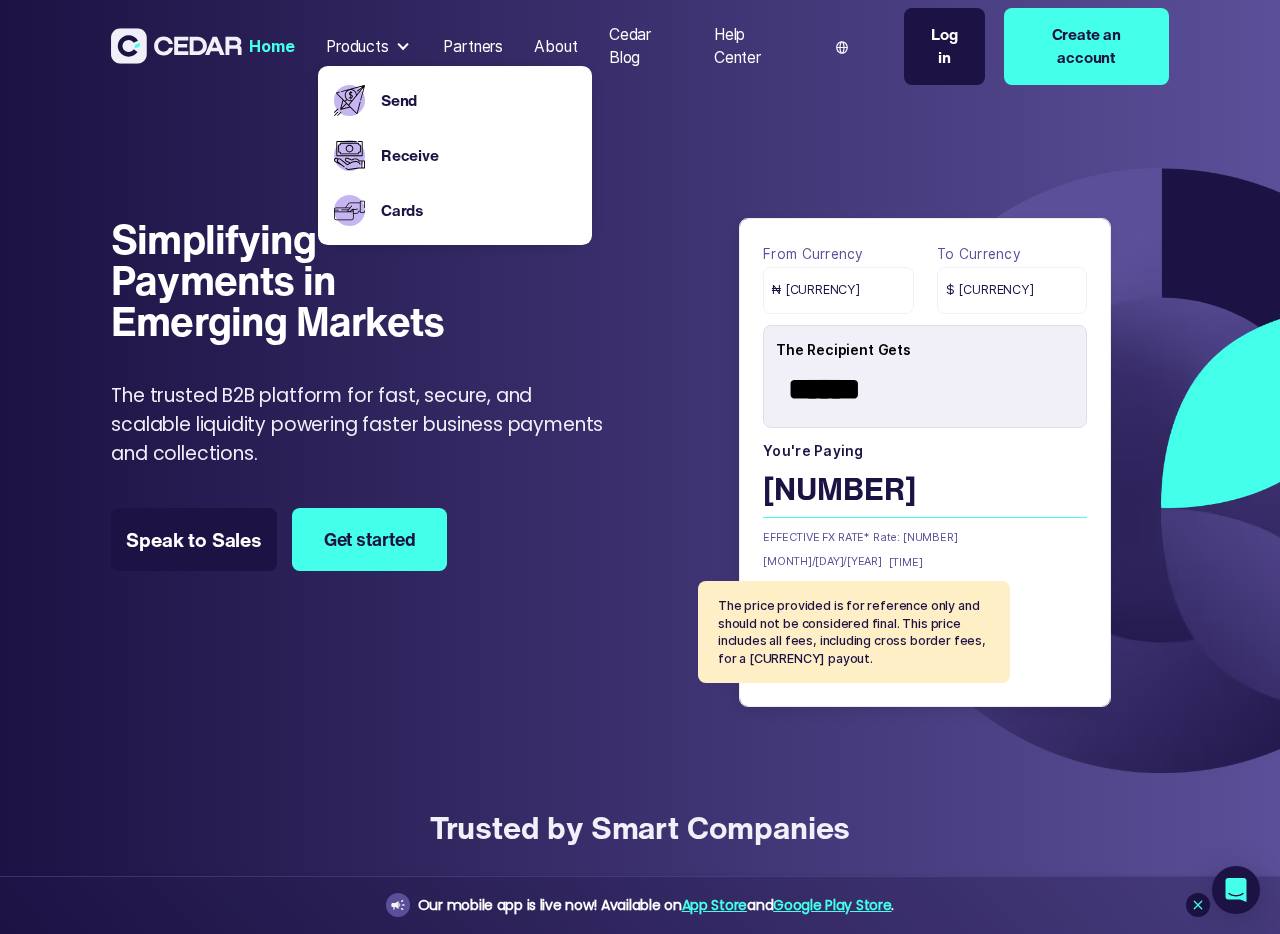 click on "Simplifying  Payments in  Emerging Markets" at bounding box center [277, 280] 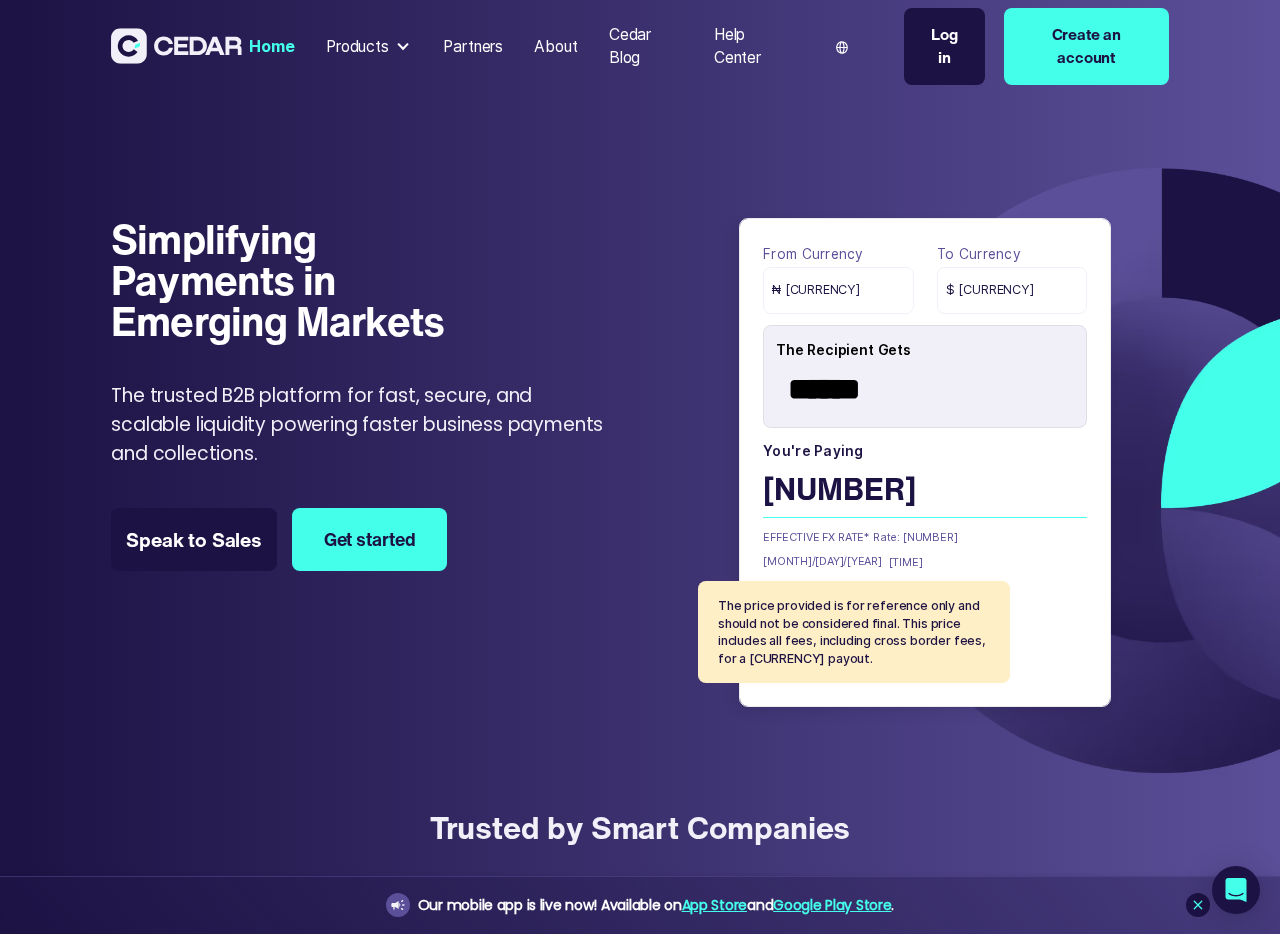 click on "Products" at bounding box center [369, 46] 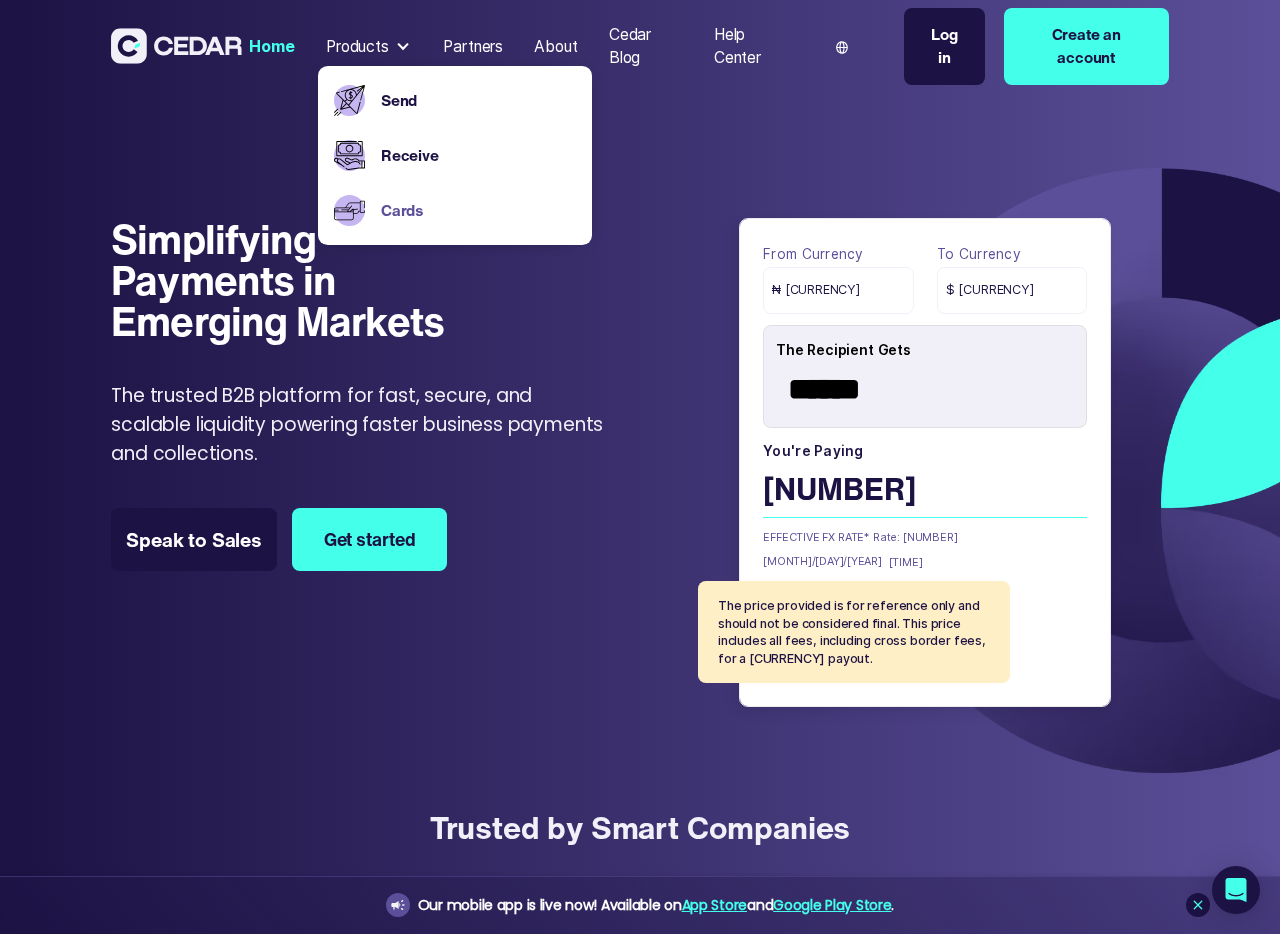 click on "Cards" at bounding box center (479, 211) 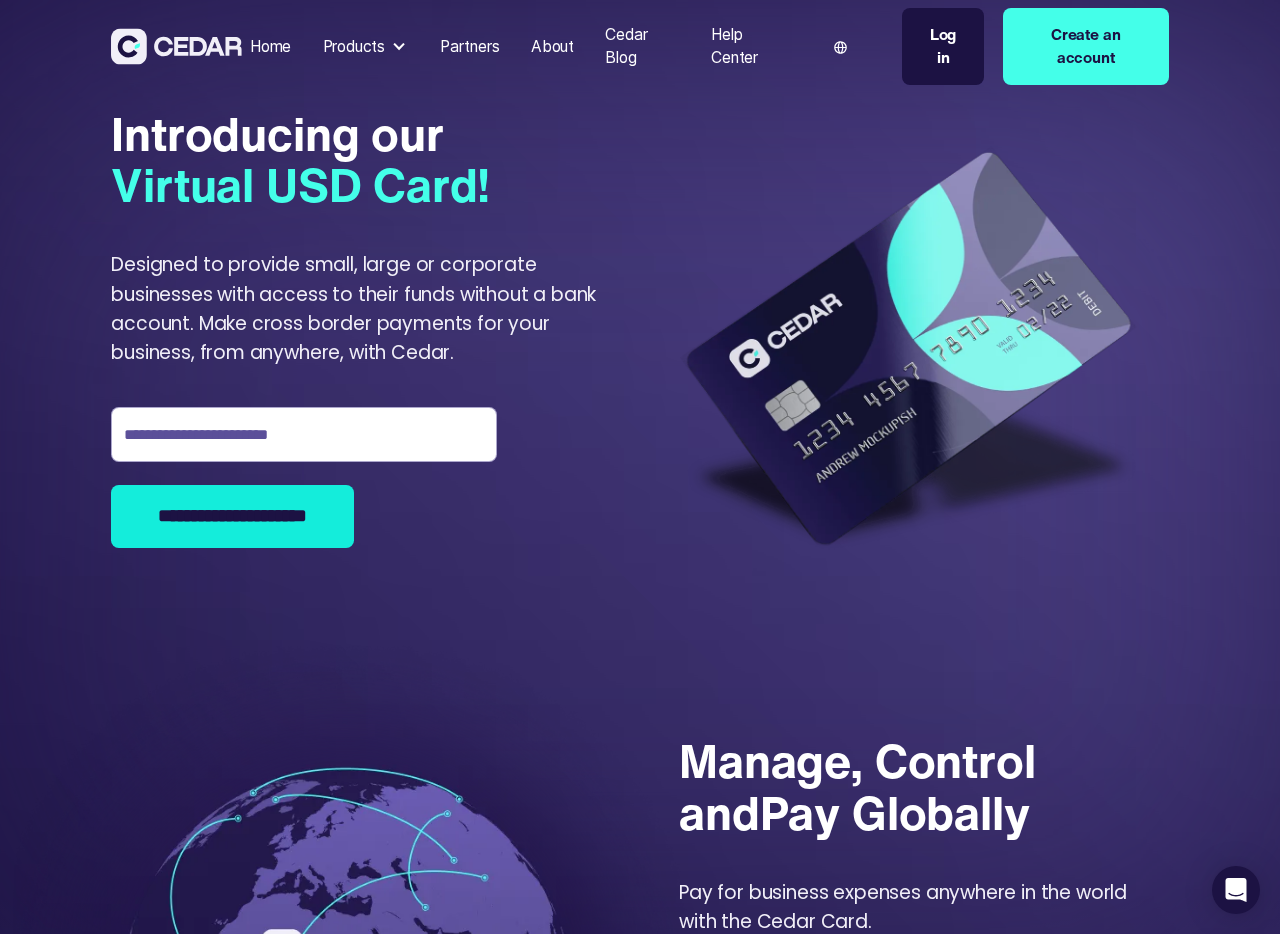 scroll, scrollTop: 0, scrollLeft: 0, axis: both 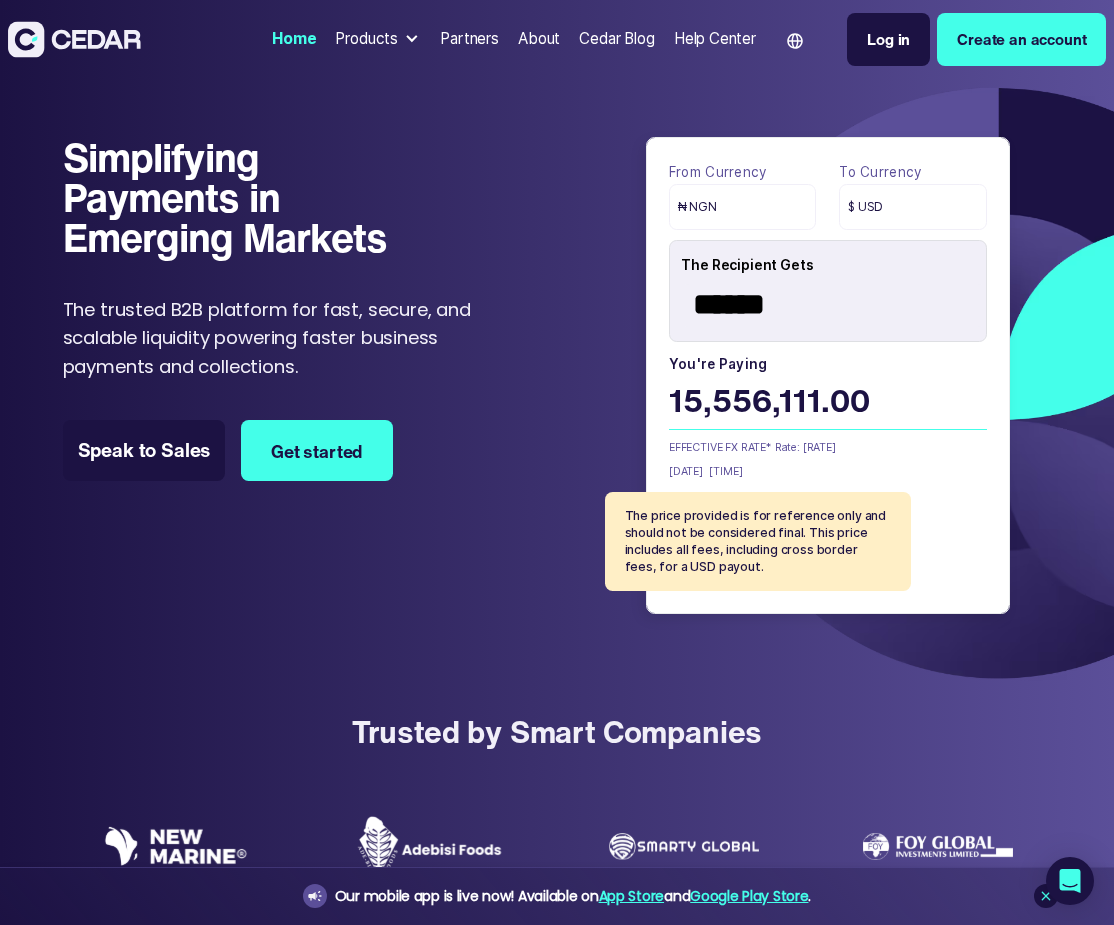 click on "Products" at bounding box center (378, 39) 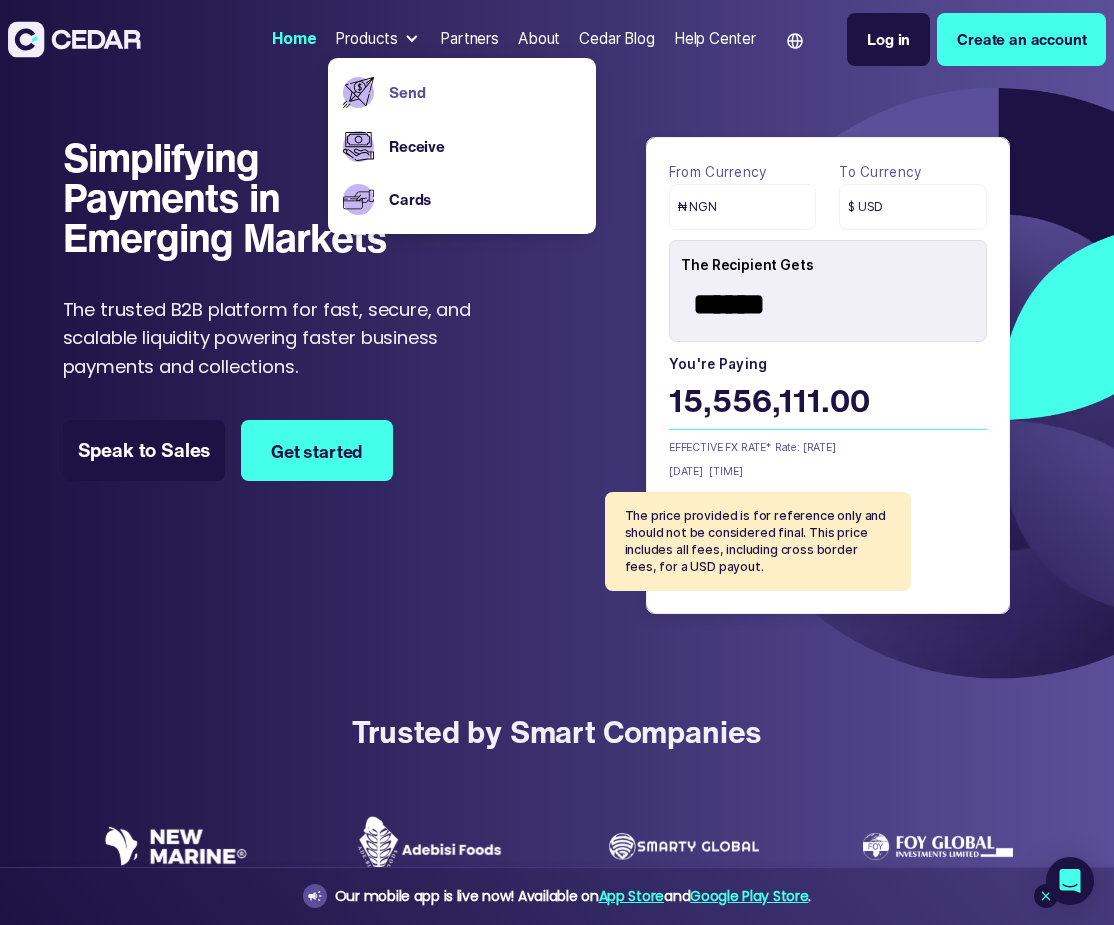click on "Send" at bounding box center (485, 92) 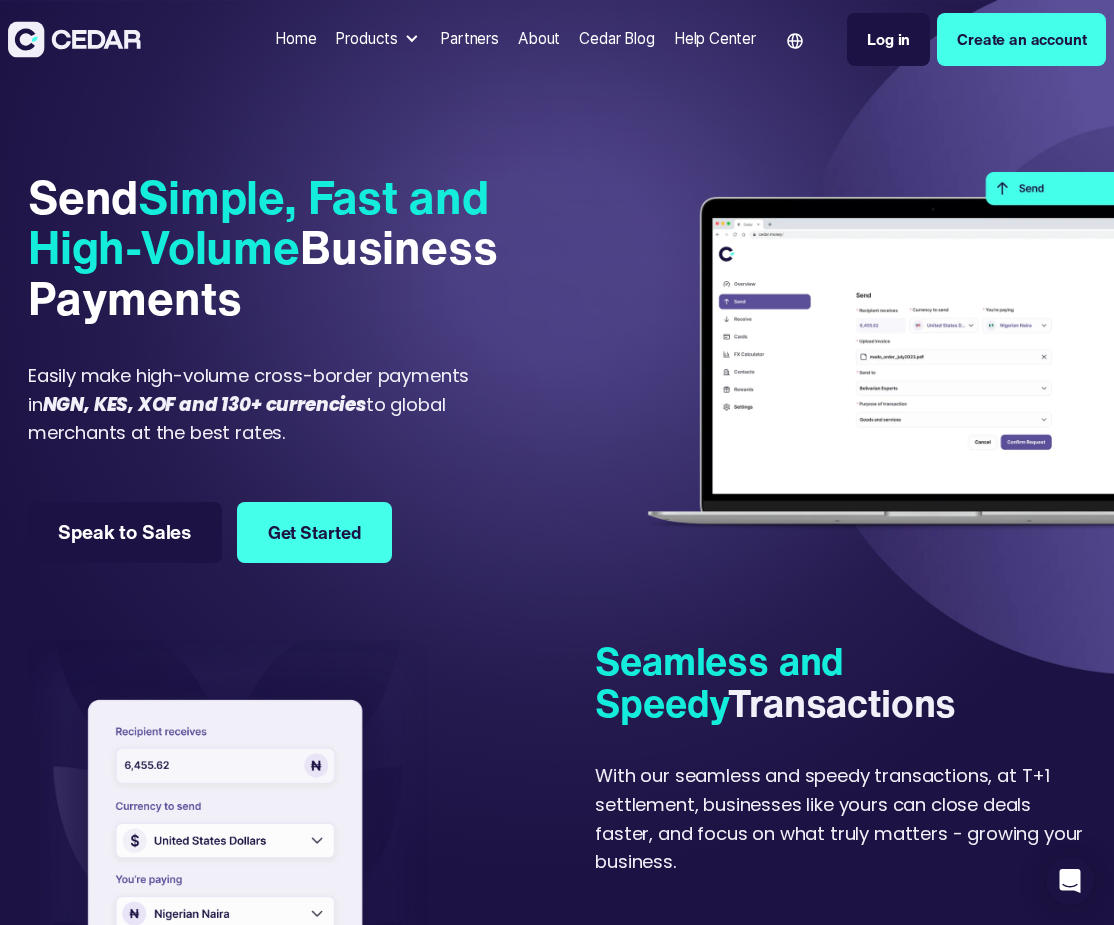 scroll, scrollTop: 0, scrollLeft: 0, axis: both 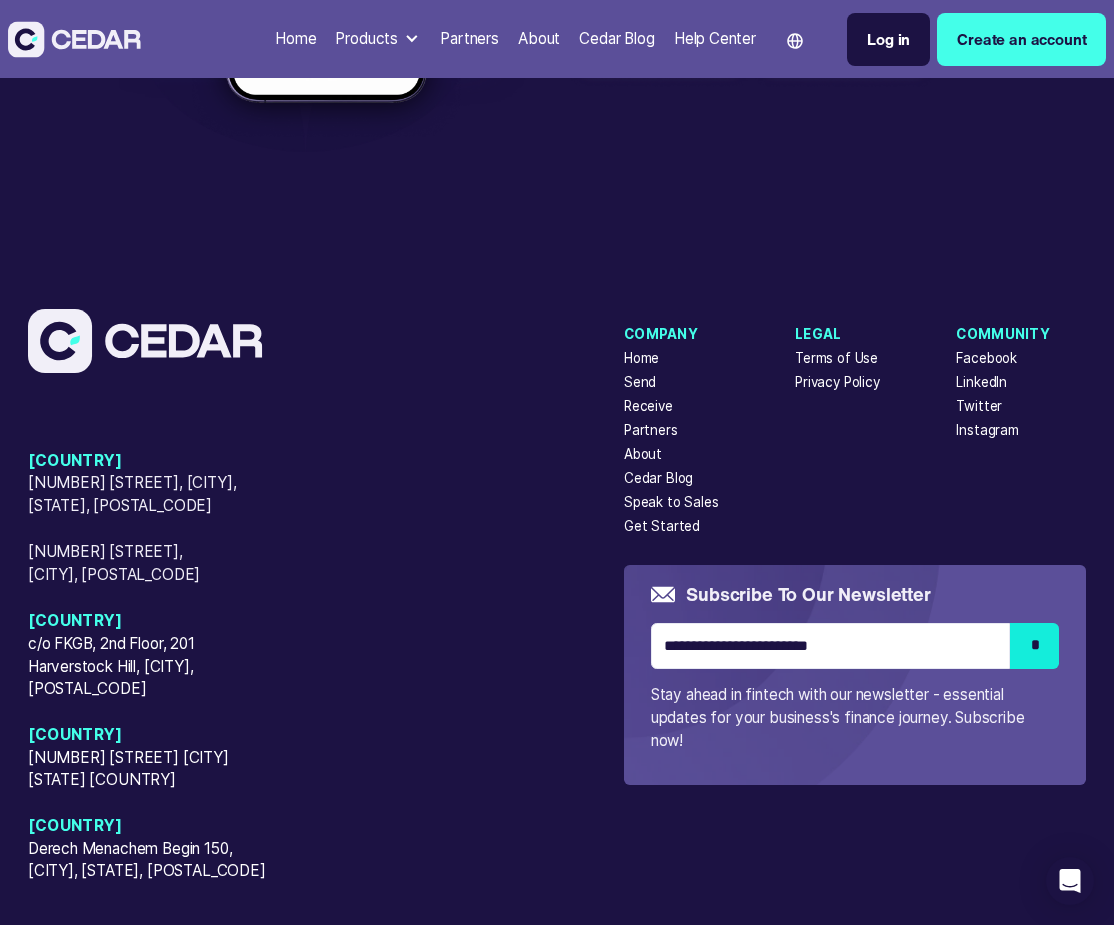 click on "Terms of Use" at bounding box center (836, 358) 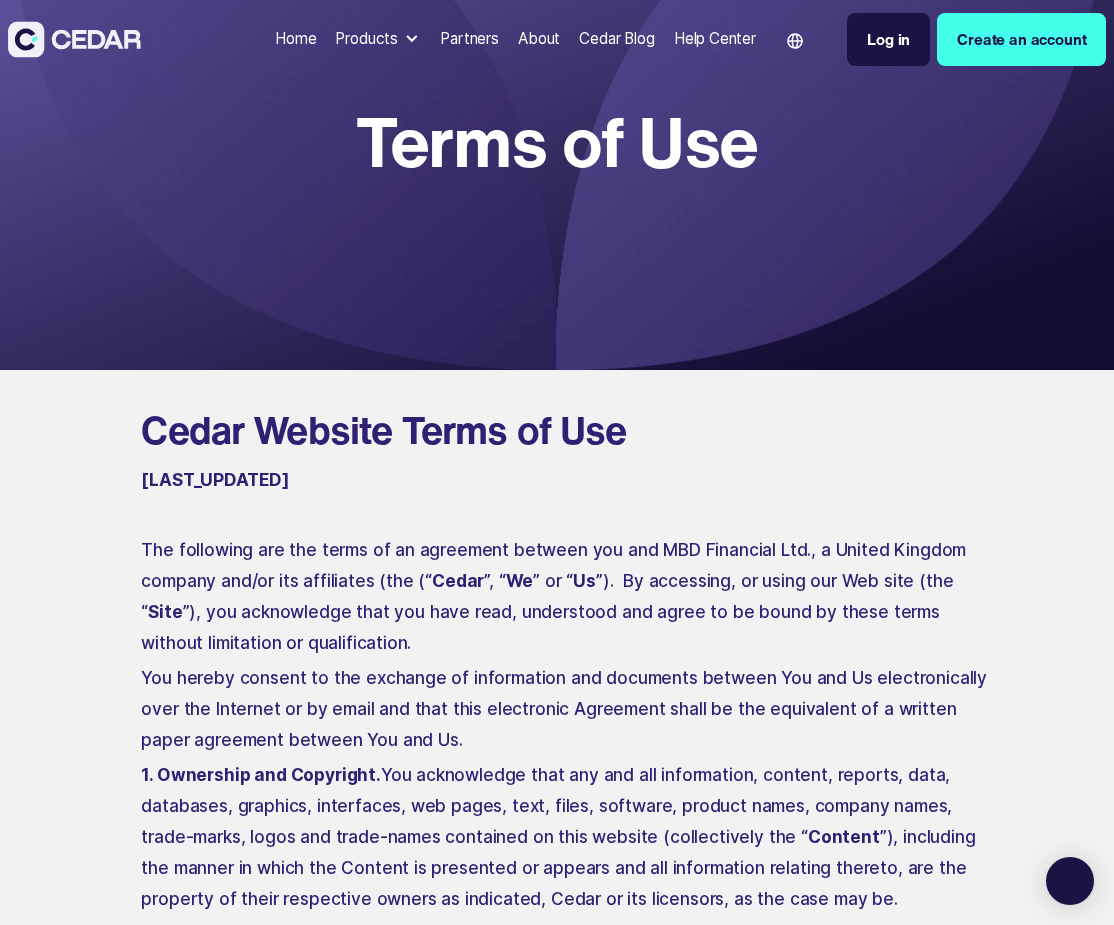 scroll, scrollTop: 0, scrollLeft: 0, axis: both 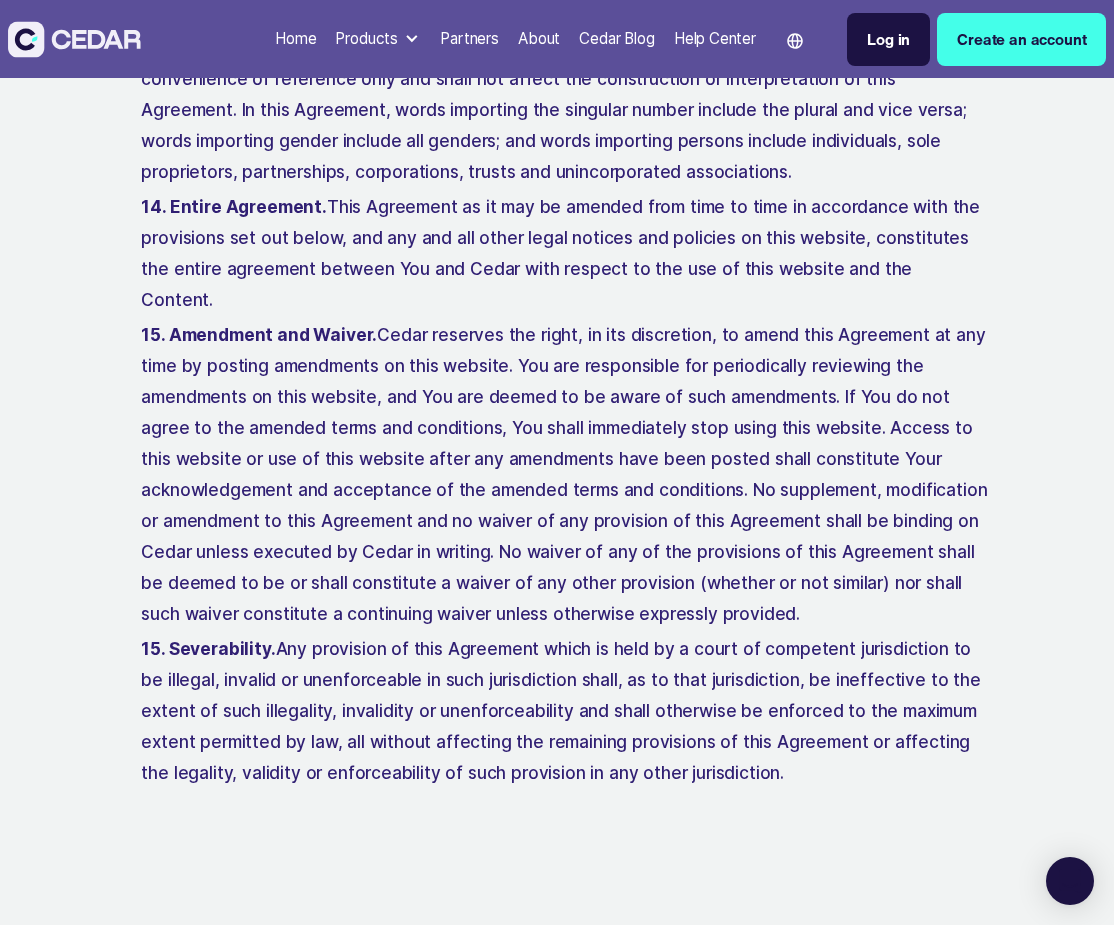 click on "Products" at bounding box center [366, 39] 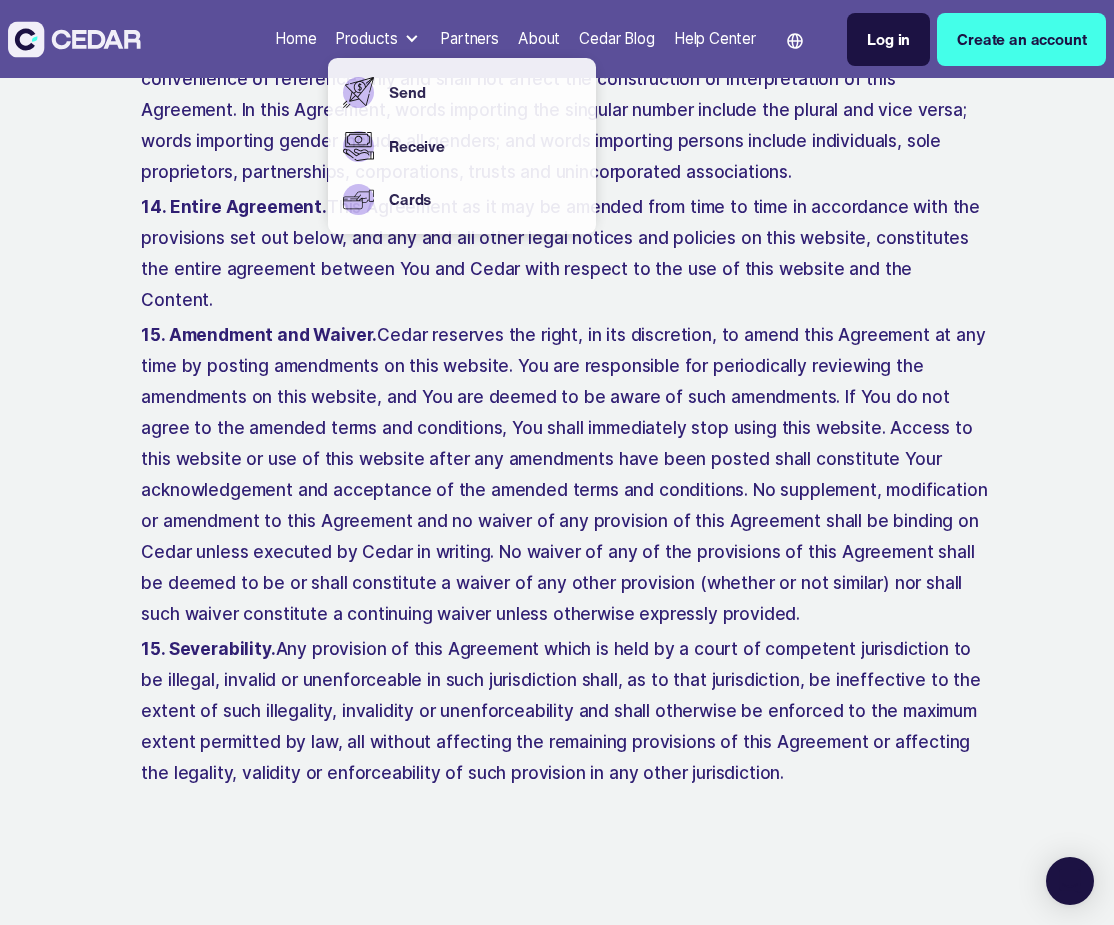 click on "Home" at bounding box center (295, 39) 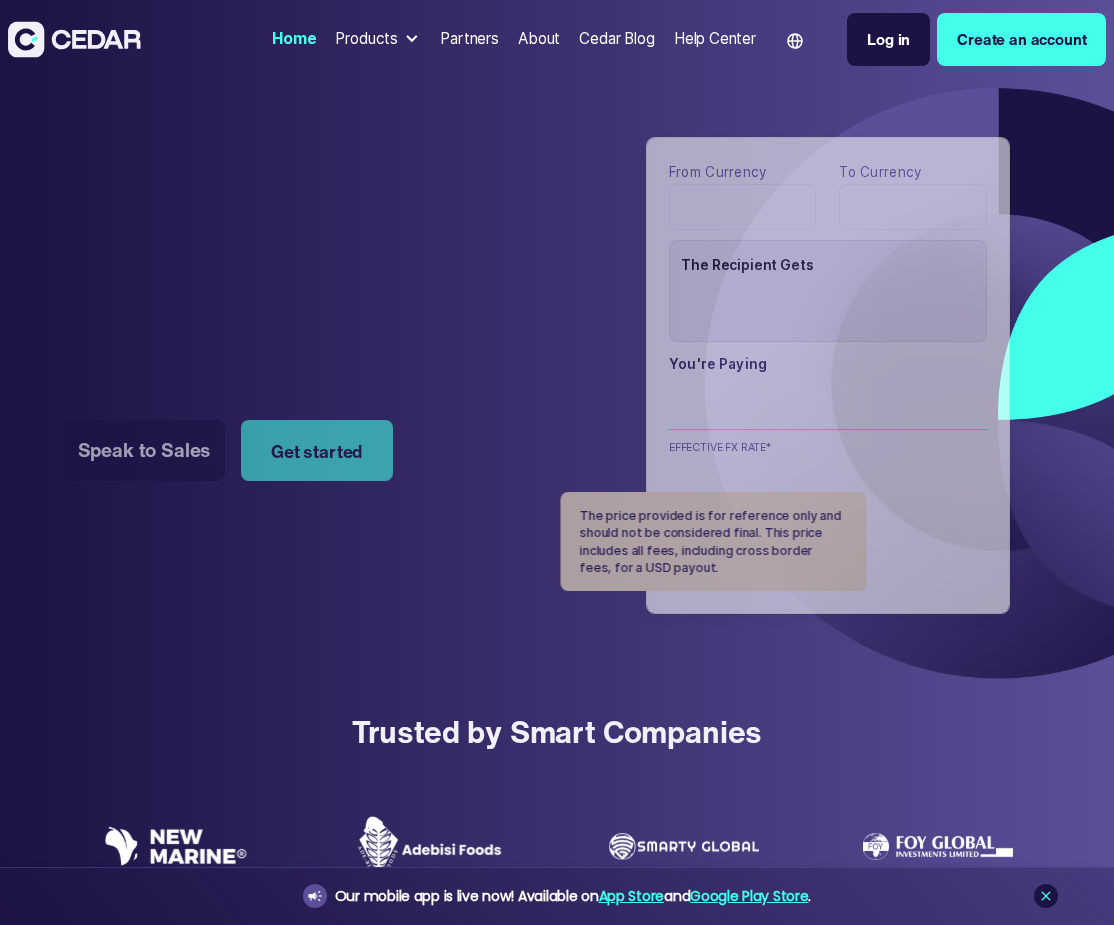 scroll, scrollTop: 0, scrollLeft: 0, axis: both 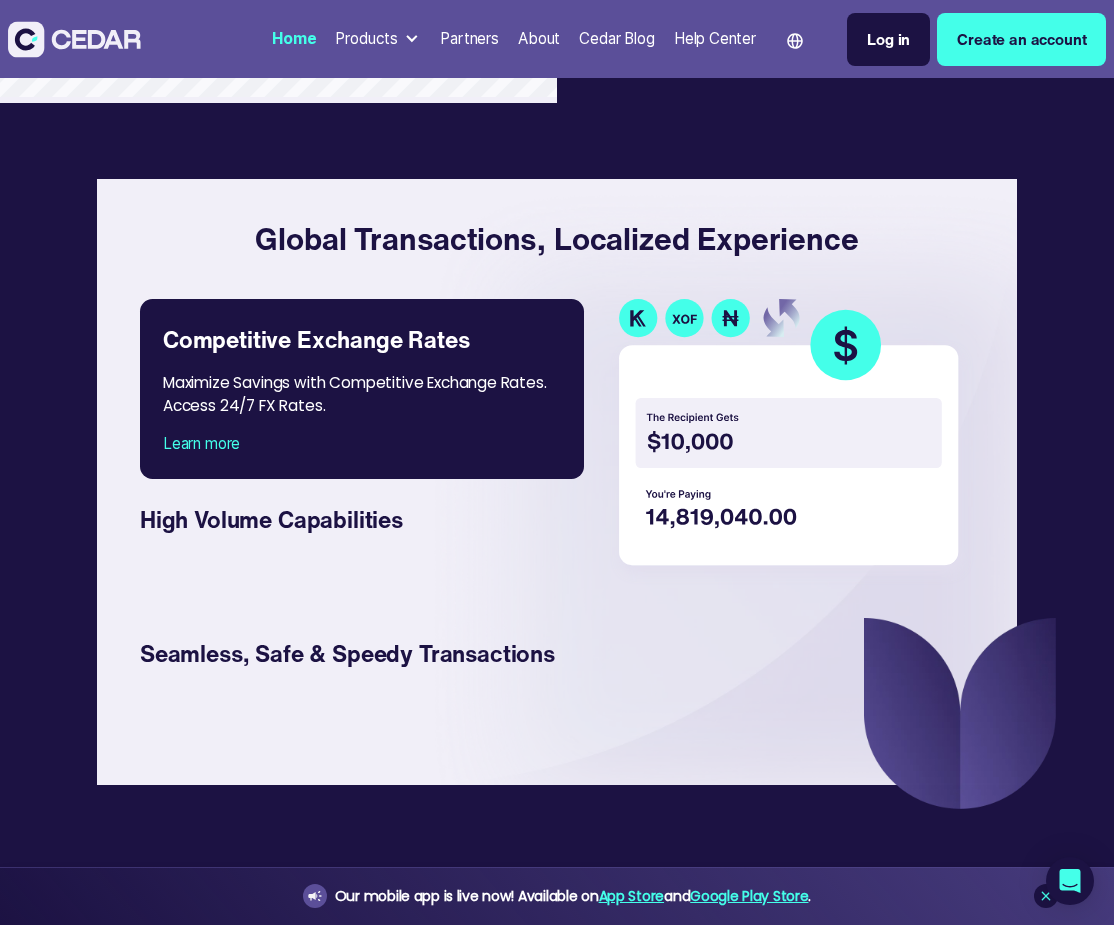 click on "Learn more" at bounding box center [362, 444] 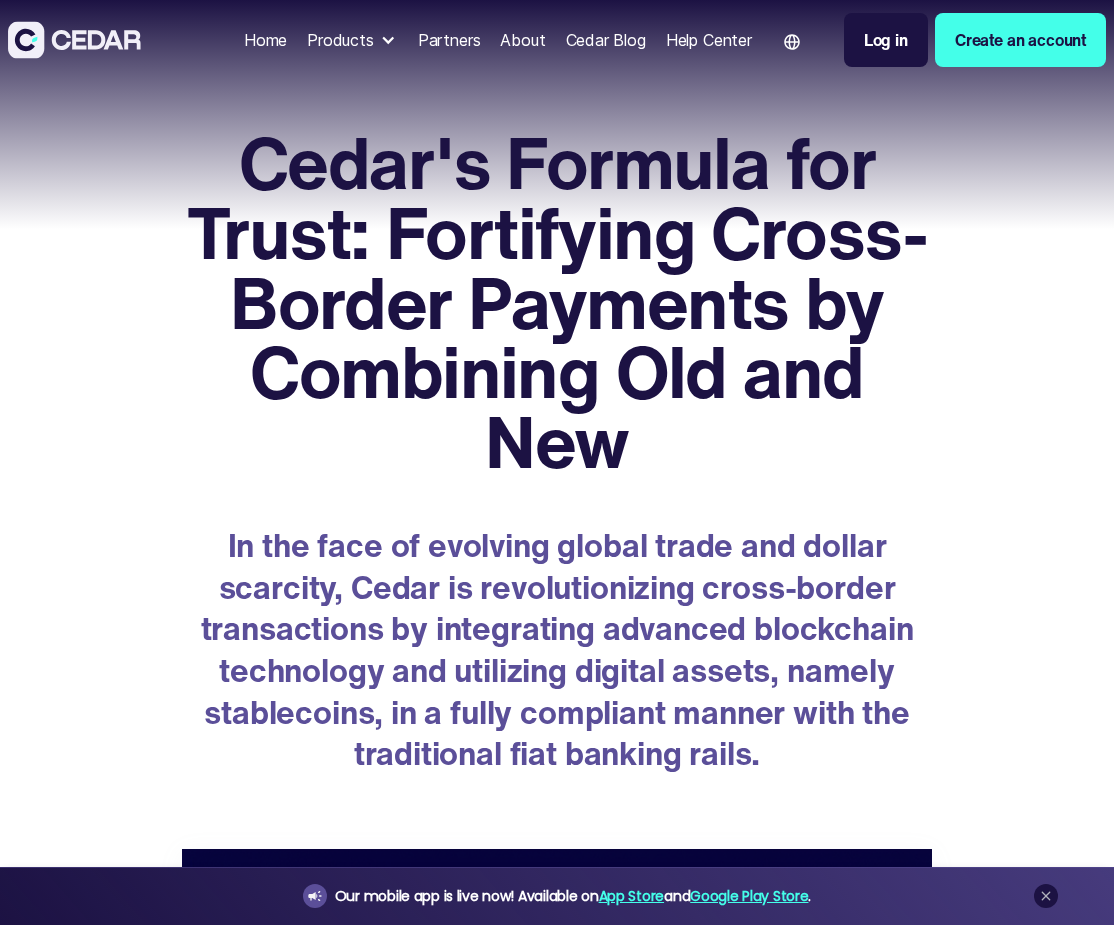 scroll, scrollTop: 0, scrollLeft: 0, axis: both 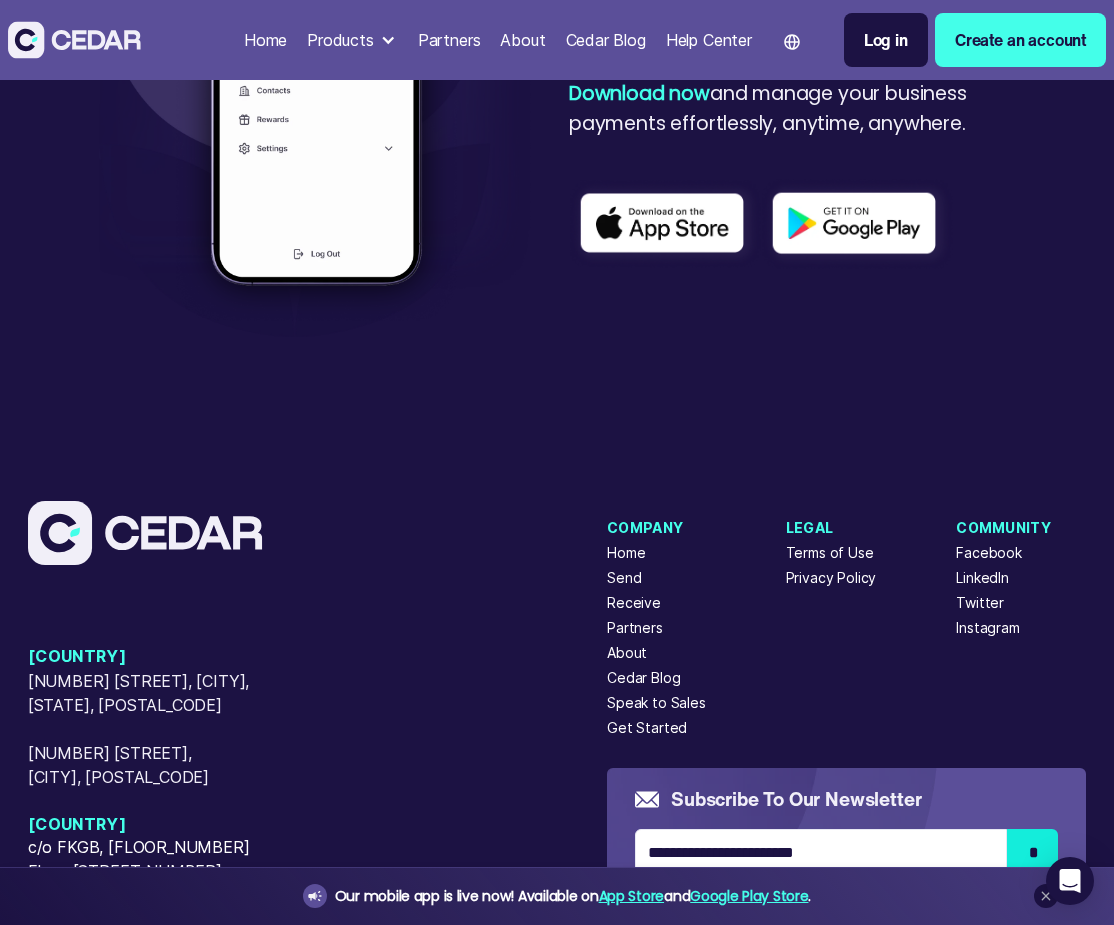 click on "Send" at bounding box center (624, 577) 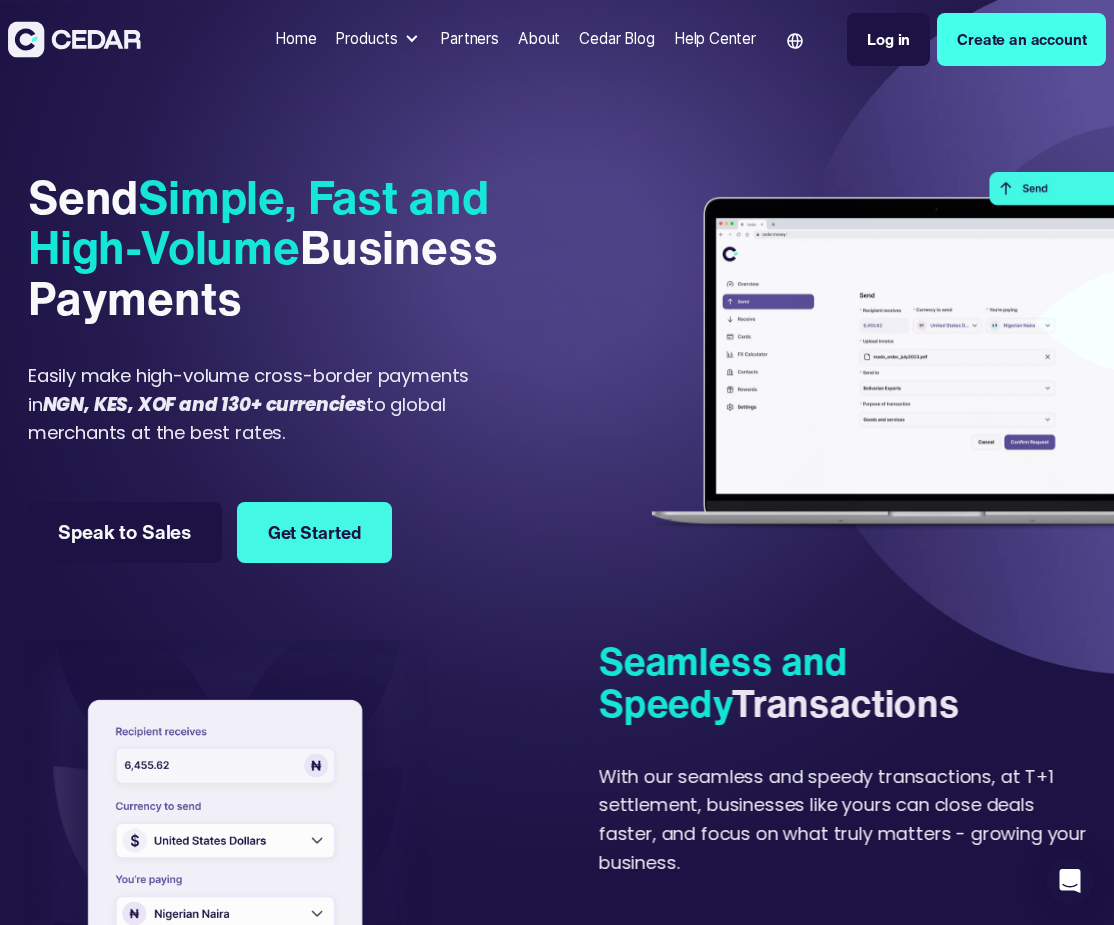 scroll, scrollTop: 0, scrollLeft: 0, axis: both 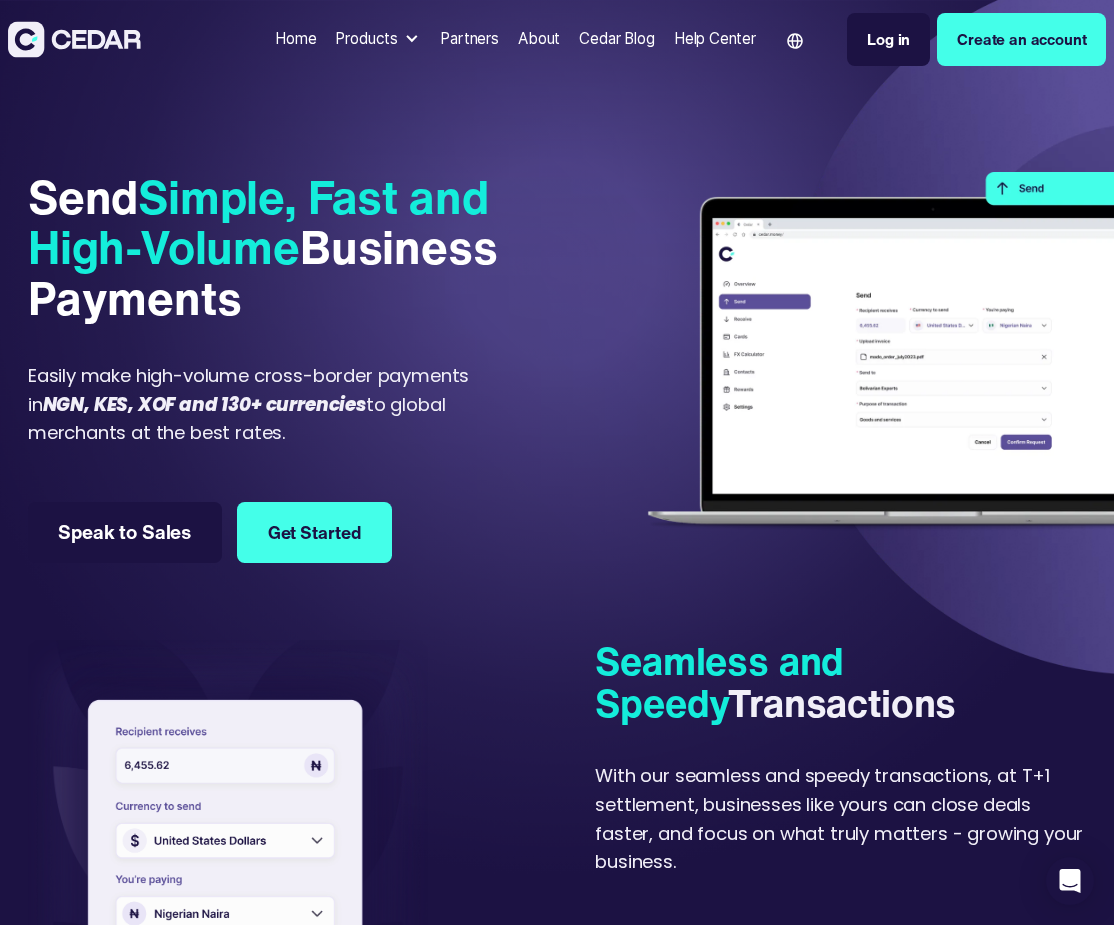 click at bounding box center [411, 38] 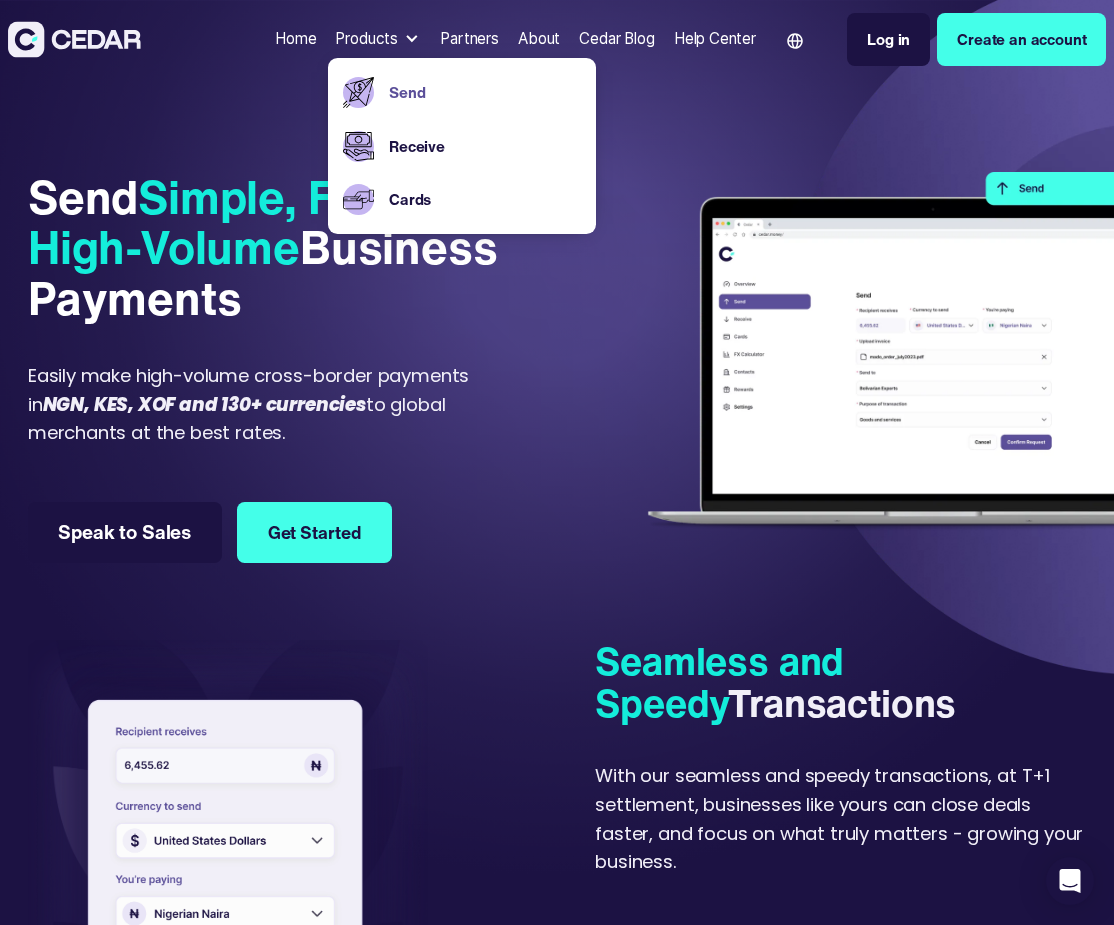 click on "Send  Simple, Fast and High-Volume  Business Payments Easily make high-volume cross-border payments in  NGN, KES, XOF and 130+ currencies  to global merchants at the best rates. Speak to Sales Get Started" at bounding box center [530, 379] 